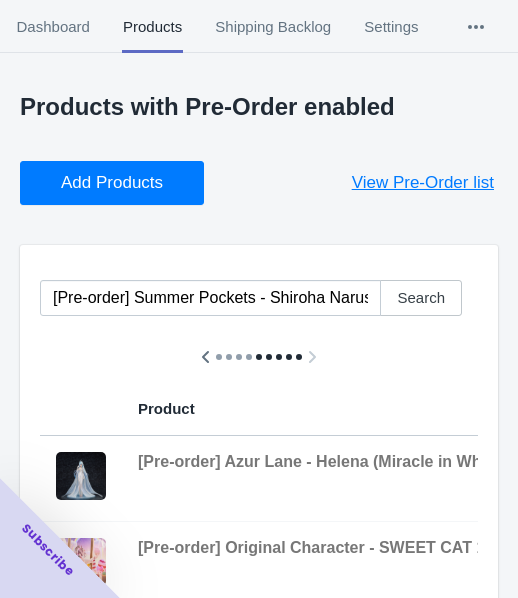 scroll, scrollTop: 0, scrollLeft: 0, axis: both 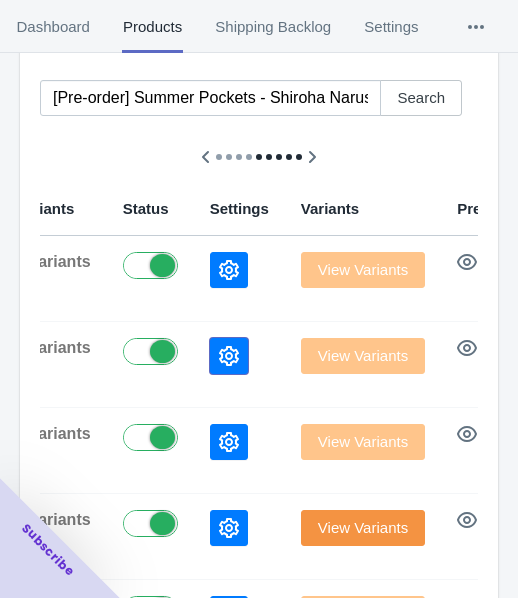 click 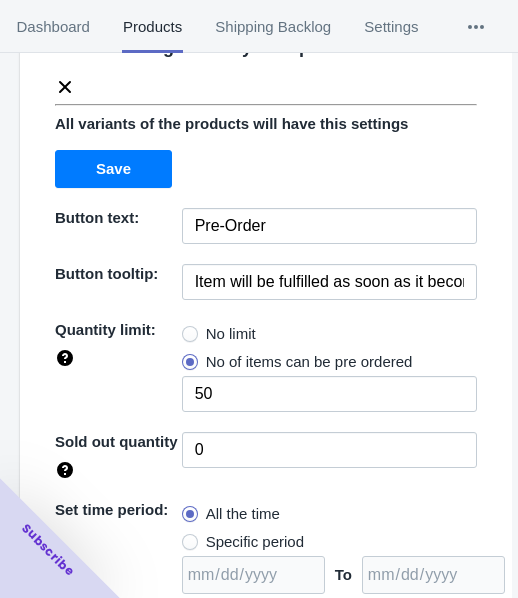 scroll, scrollTop: 200, scrollLeft: 0, axis: vertical 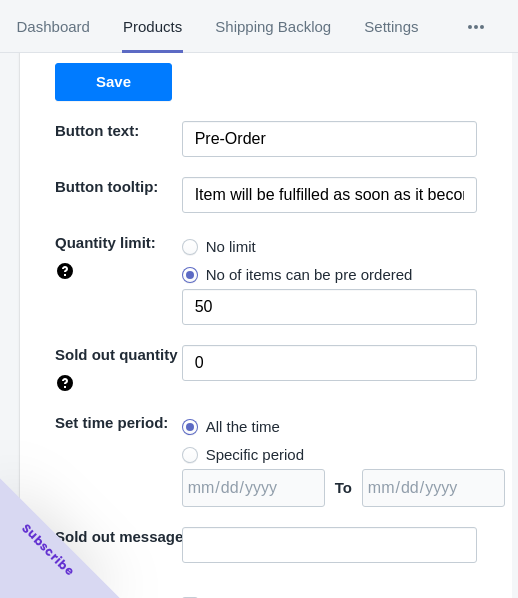 click on "No limit" at bounding box center [231, 247] 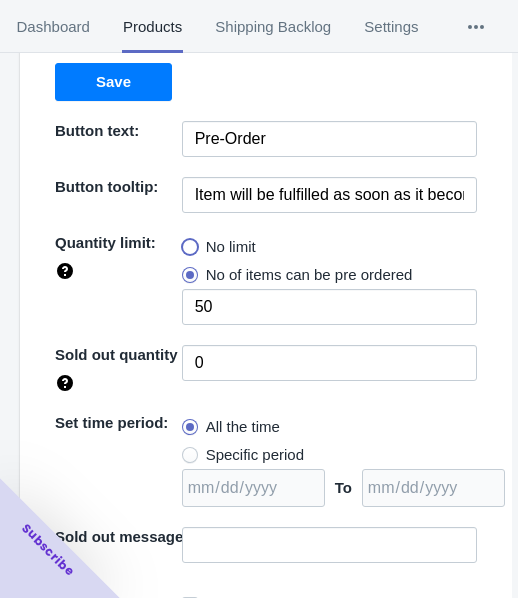 radio on "true" 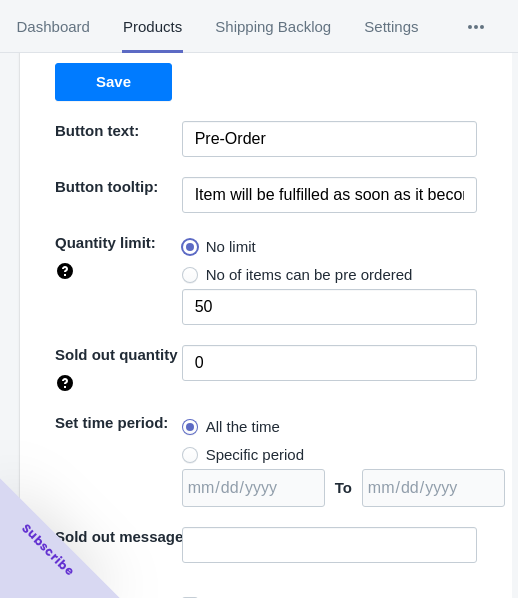 type 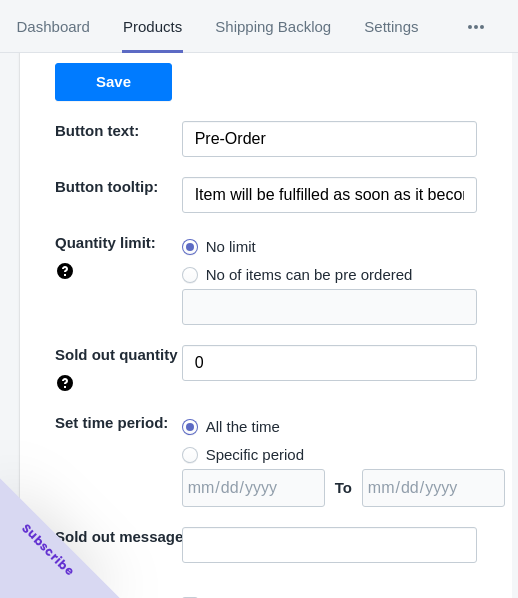 click on "Specific period" at bounding box center (255, 455) 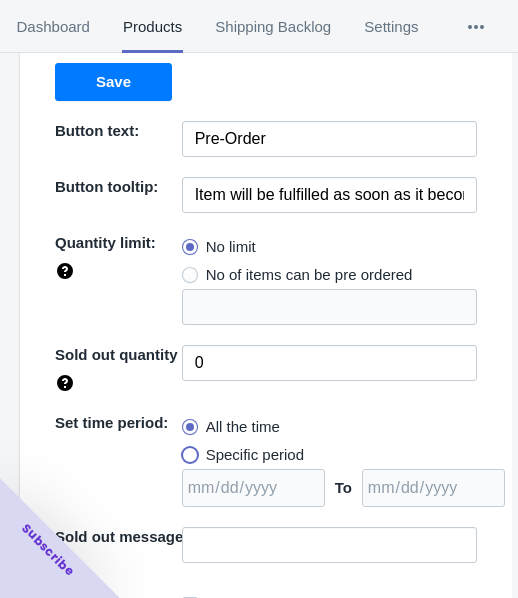 radio on "true" 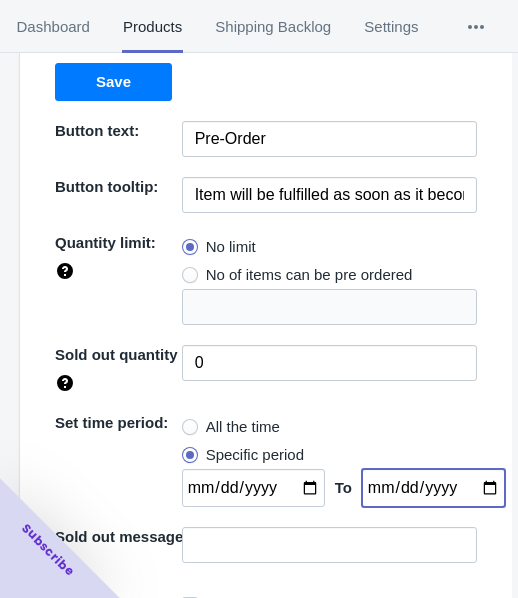 click at bounding box center (433, 488) 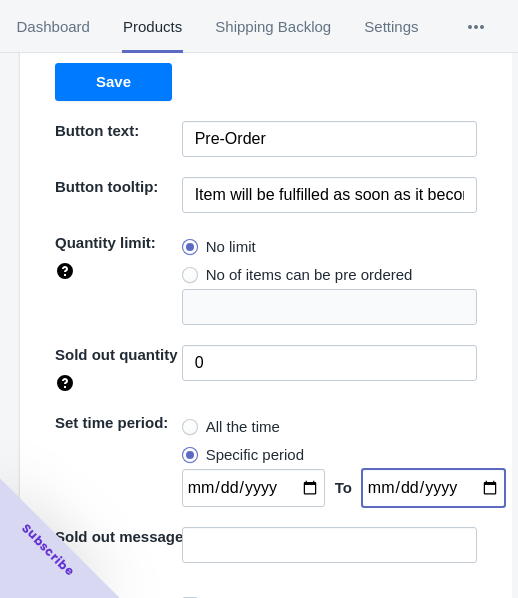 type on "[DATE]" 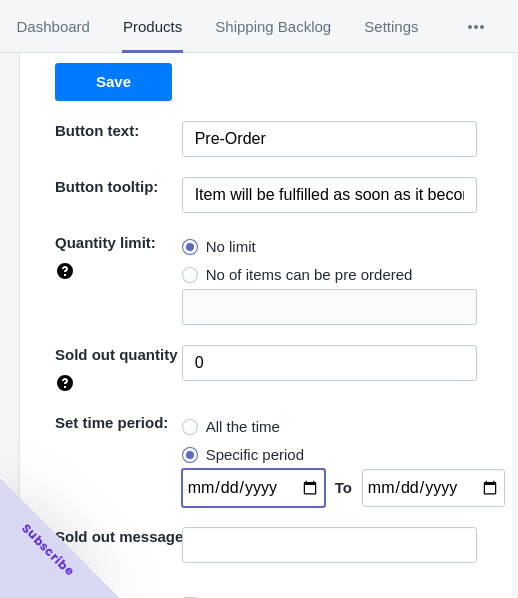 drag, startPoint x: 298, startPoint y: 490, endPoint x: 300, endPoint y: 475, distance: 15.132746 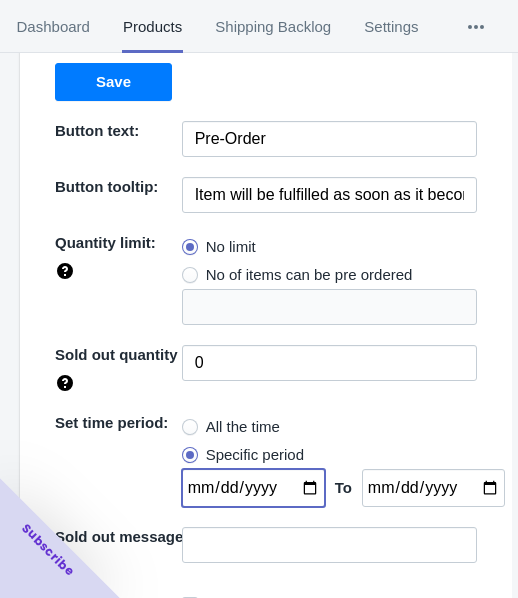 click at bounding box center [253, 488] 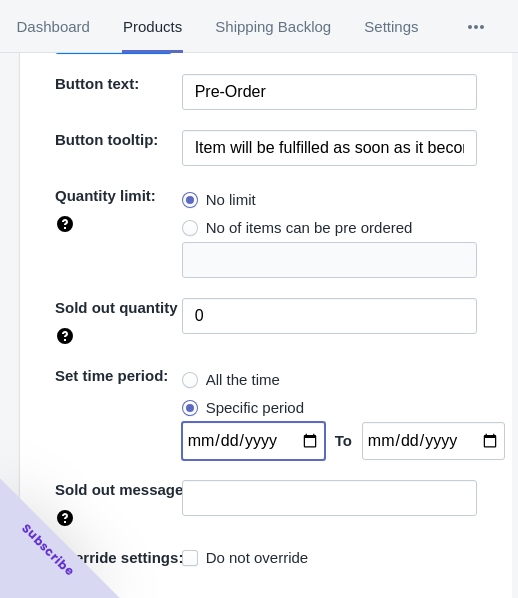 scroll, scrollTop: 290, scrollLeft: 0, axis: vertical 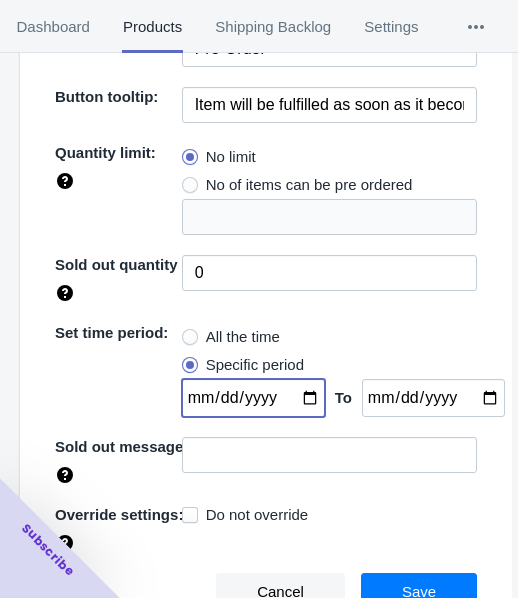 click on "Cancel Save" 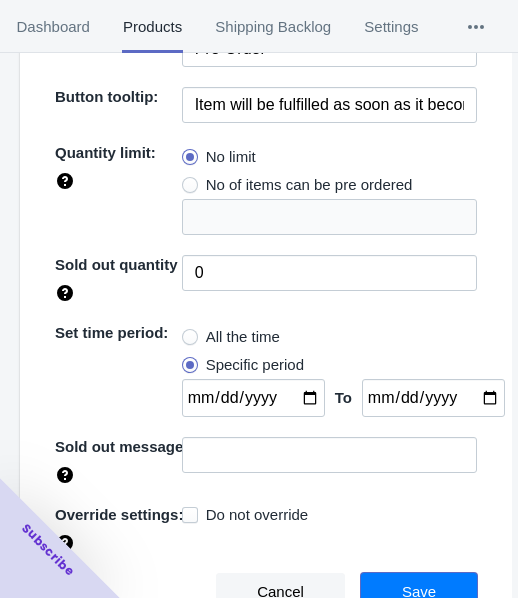 click on "Save" at bounding box center [419, 592] 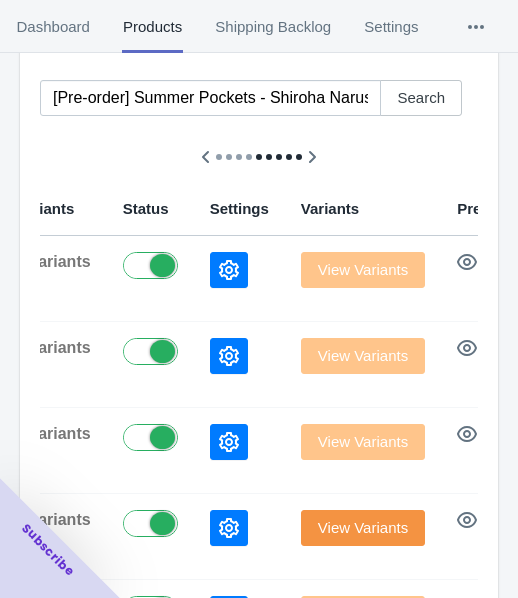 click 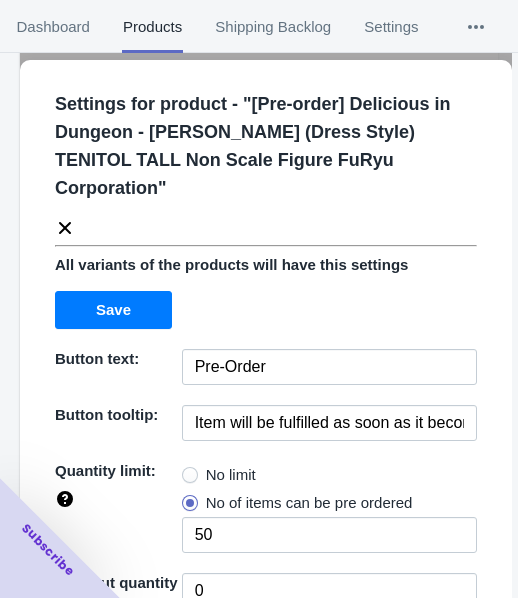 click on "No limit" at bounding box center [231, 475] 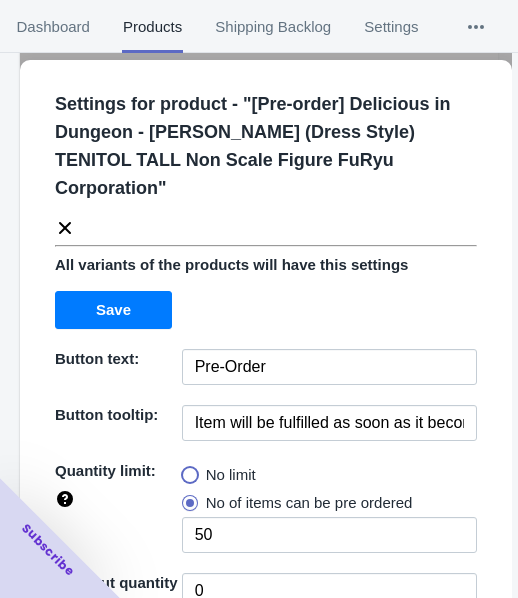 click on "No limit" at bounding box center [187, 470] 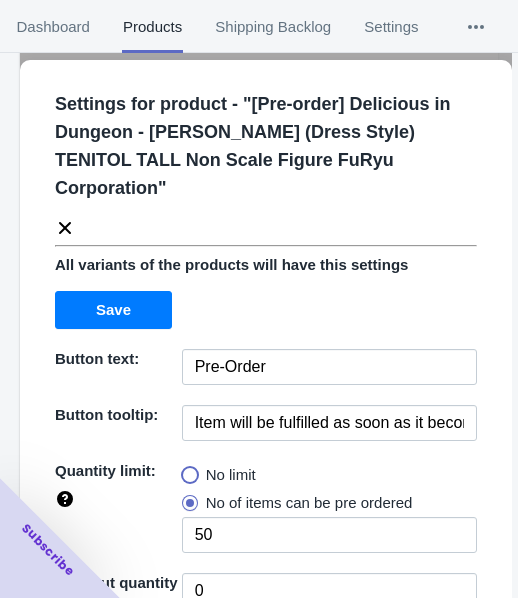 radio on "true" 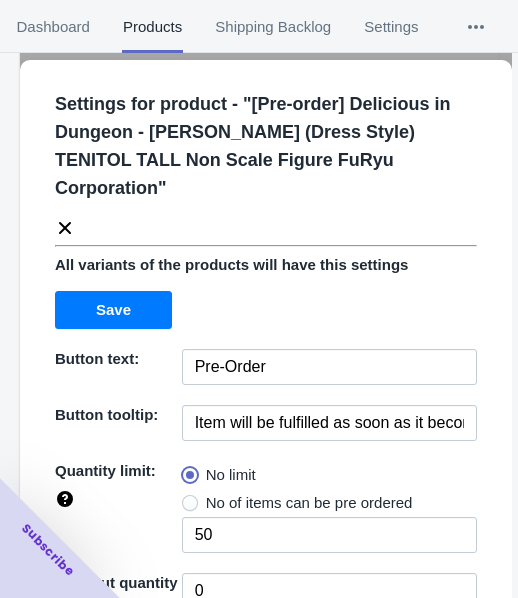 type 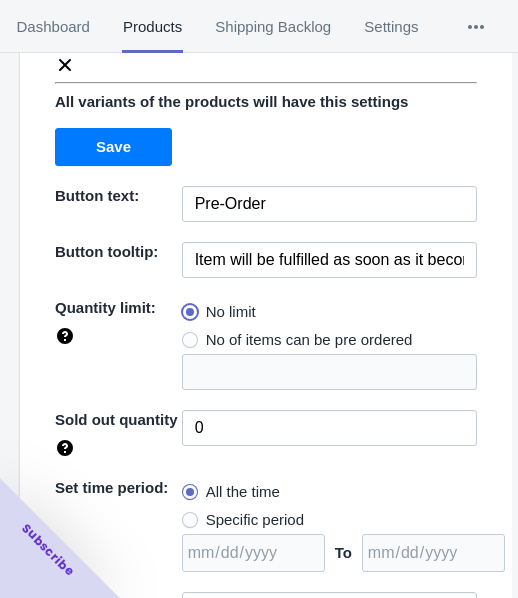 scroll, scrollTop: 290, scrollLeft: 0, axis: vertical 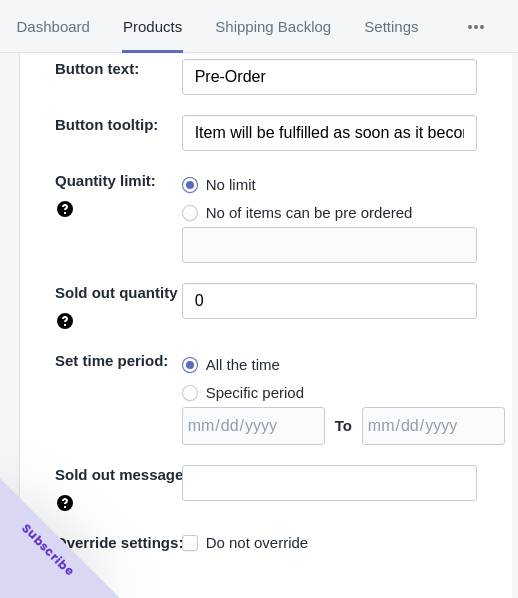 click on "Specific period" at bounding box center [255, 393] 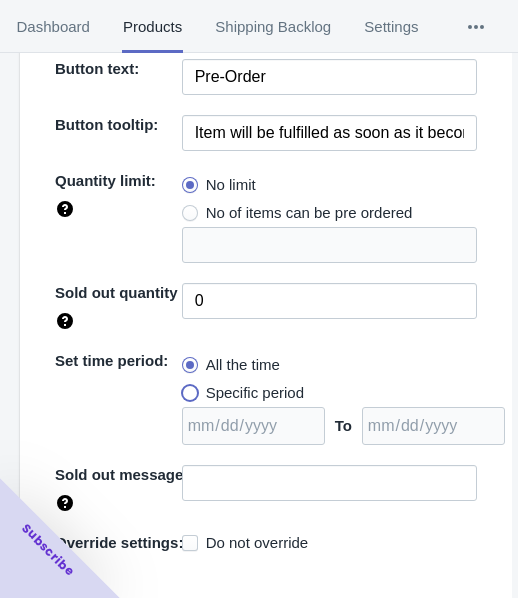 radio on "true" 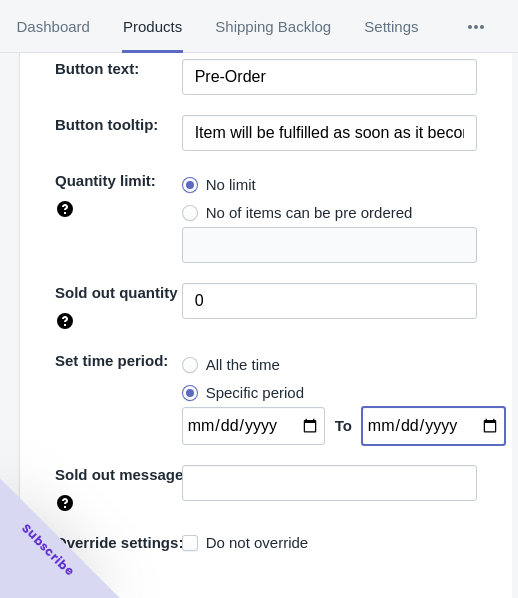 click at bounding box center [433, 426] 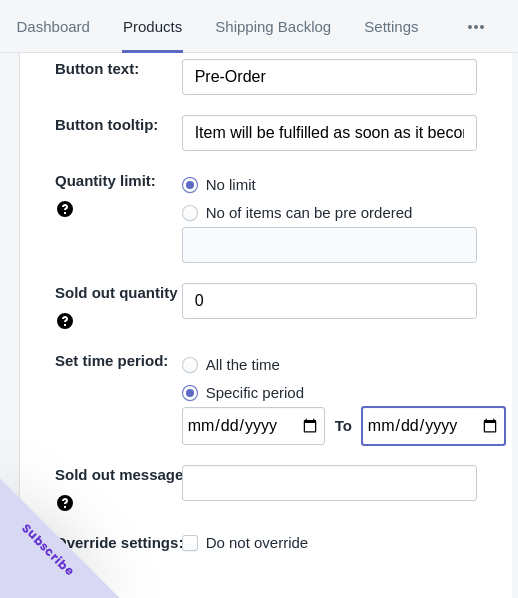 type on "[DATE]" 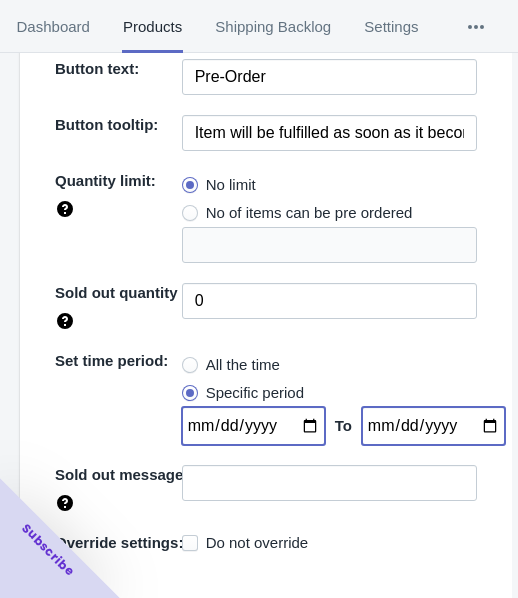 click at bounding box center (253, 426) 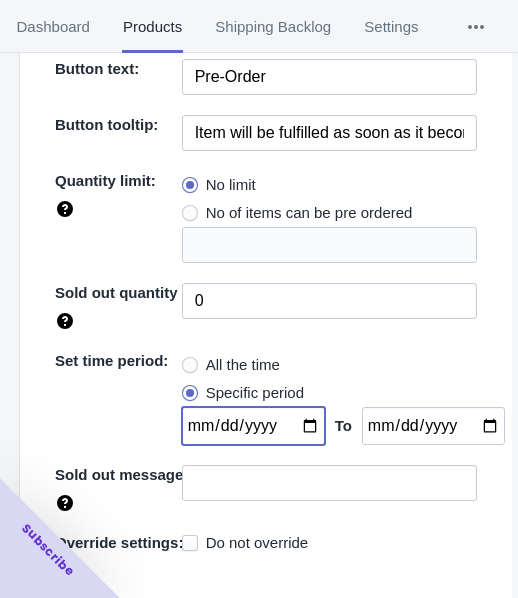 type on "[DATE]" 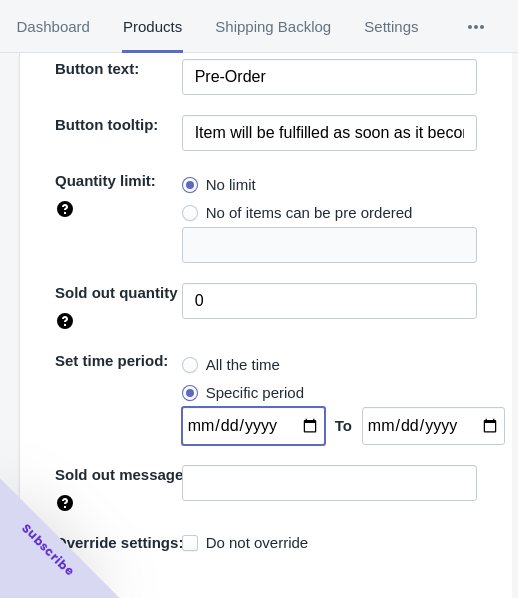 click on "Save" at bounding box center [419, 620] 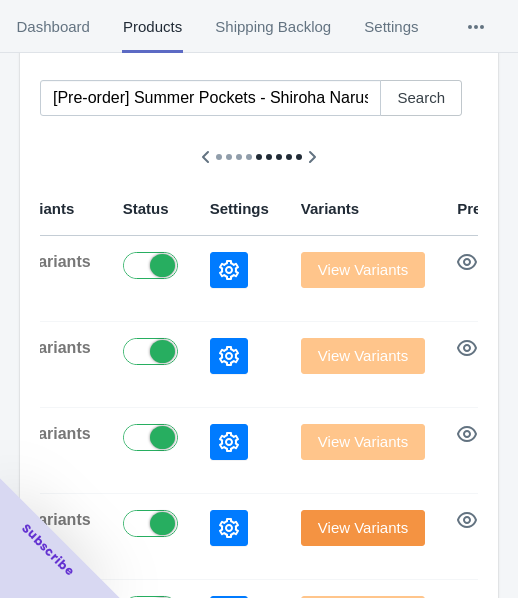 scroll, scrollTop: 100, scrollLeft: 0, axis: vertical 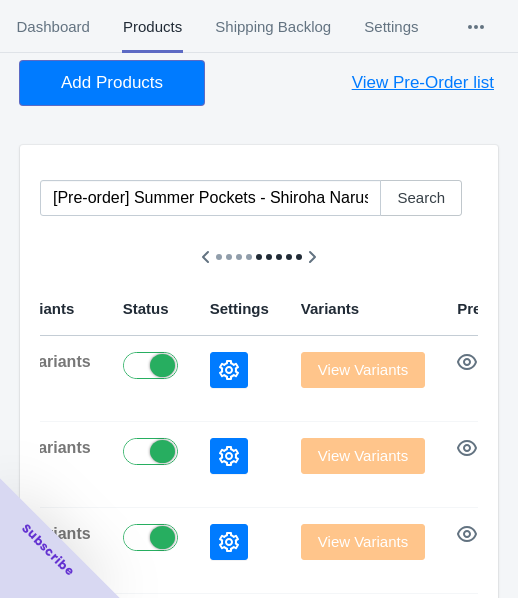click on "Add Products" at bounding box center [112, 83] 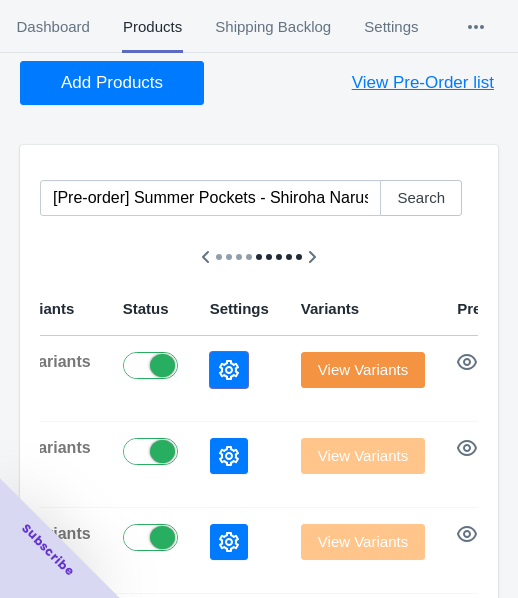 click 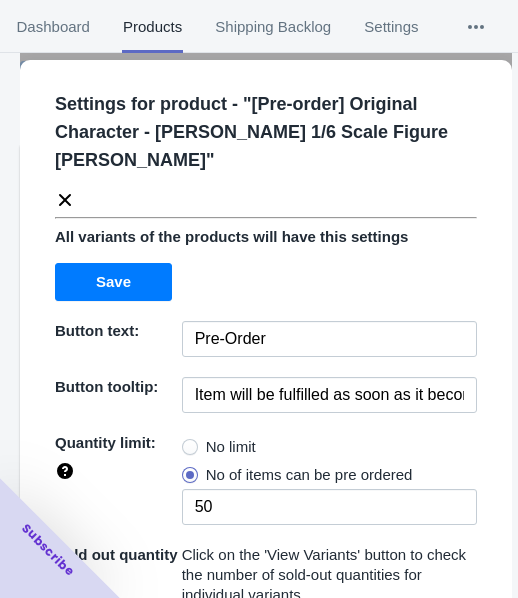 click on "No limit" at bounding box center (231, 447) 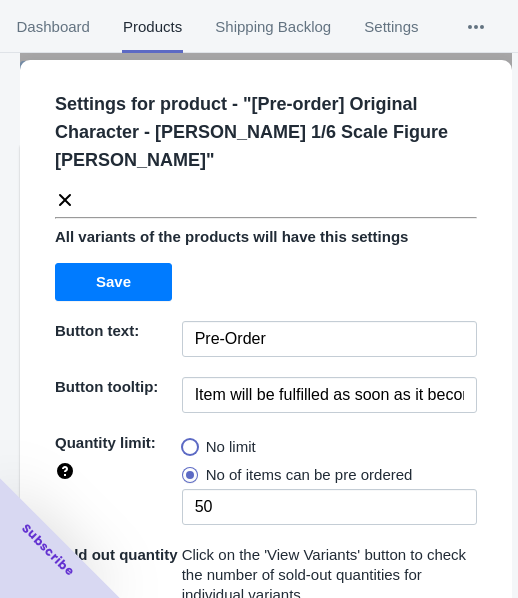 click on "No limit" at bounding box center (187, 442) 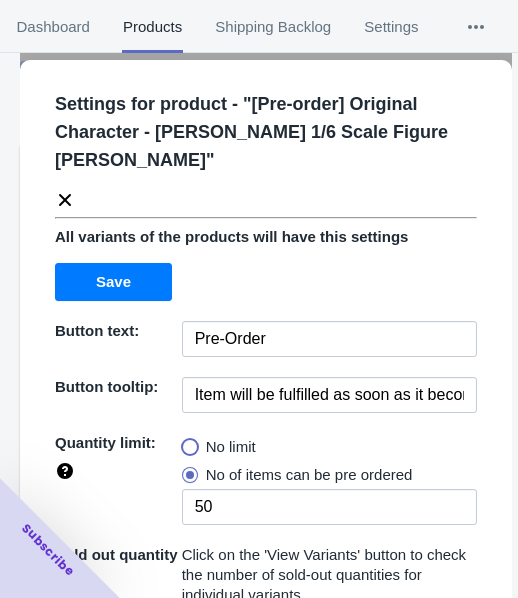 radio on "true" 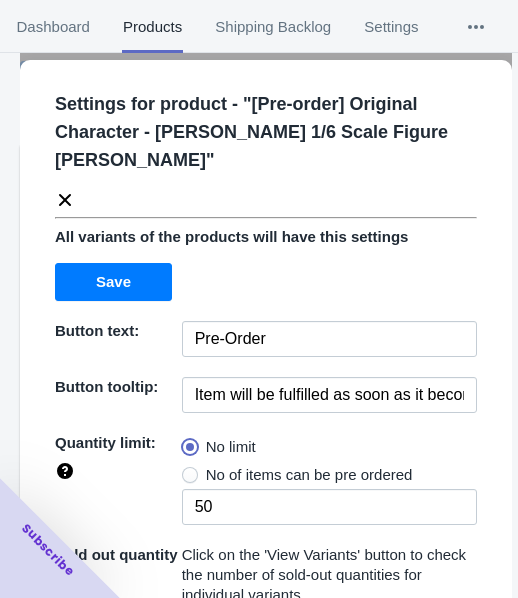 type 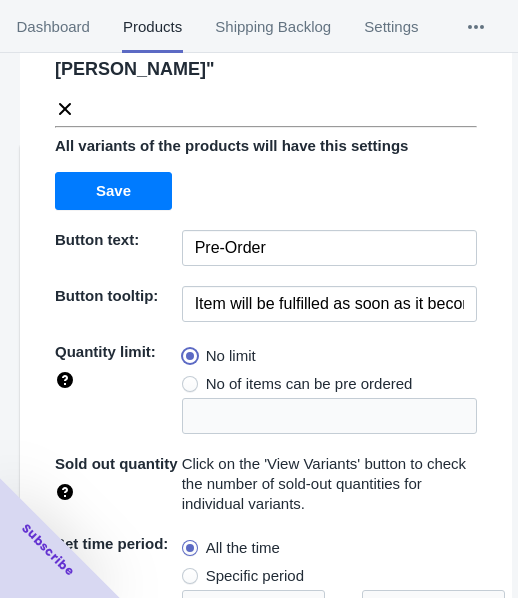 scroll, scrollTop: 200, scrollLeft: 0, axis: vertical 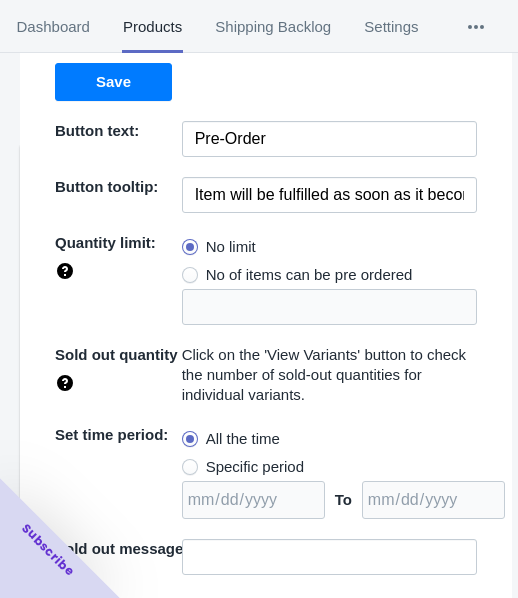 click on "Specific period" at bounding box center (255, 467) 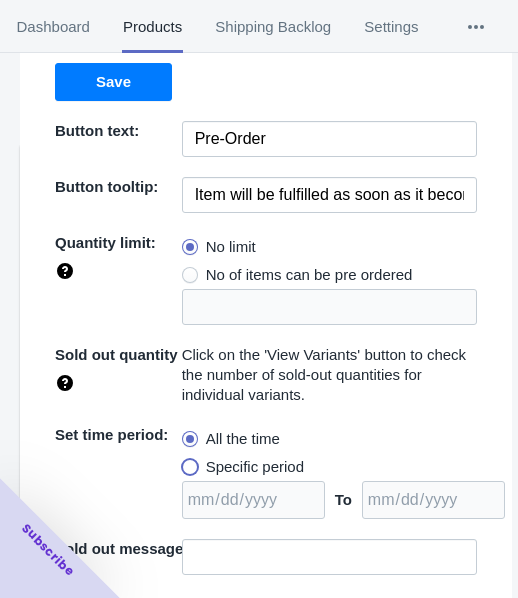 click on "Specific period" at bounding box center (187, 462) 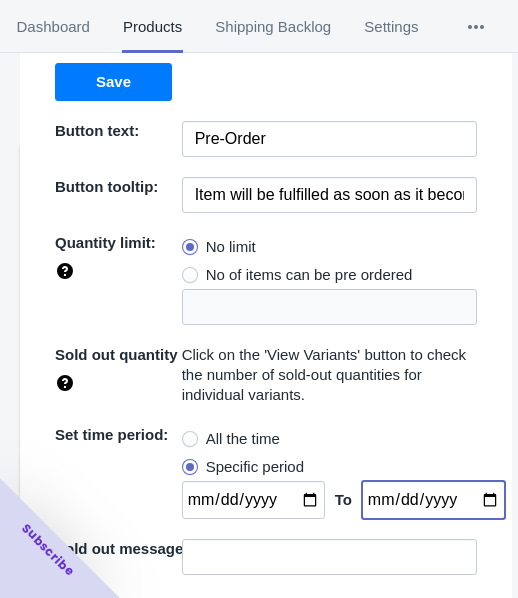 click at bounding box center [433, 500] 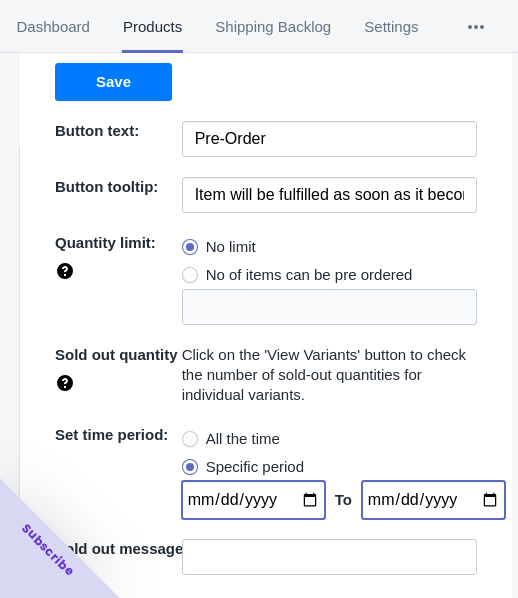 click at bounding box center (253, 500) 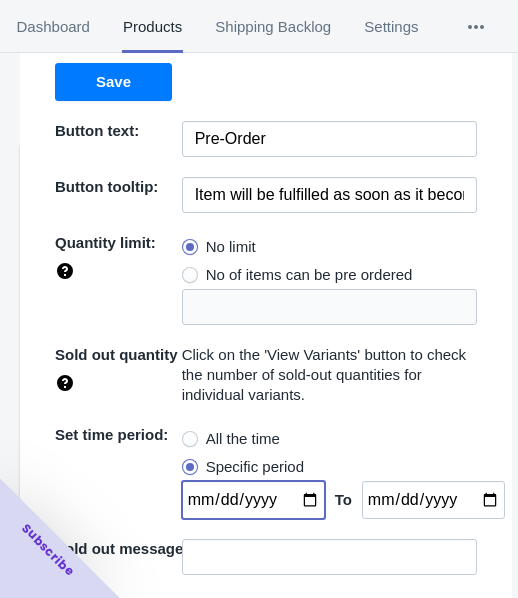 type on "[DATE]" 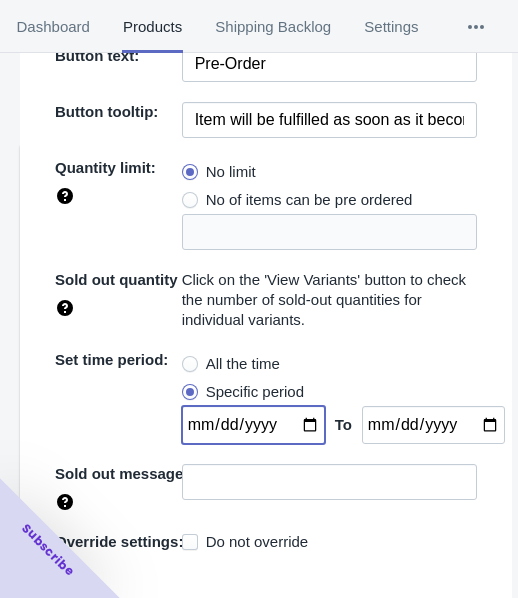 click on "Save" at bounding box center (419, 619) 